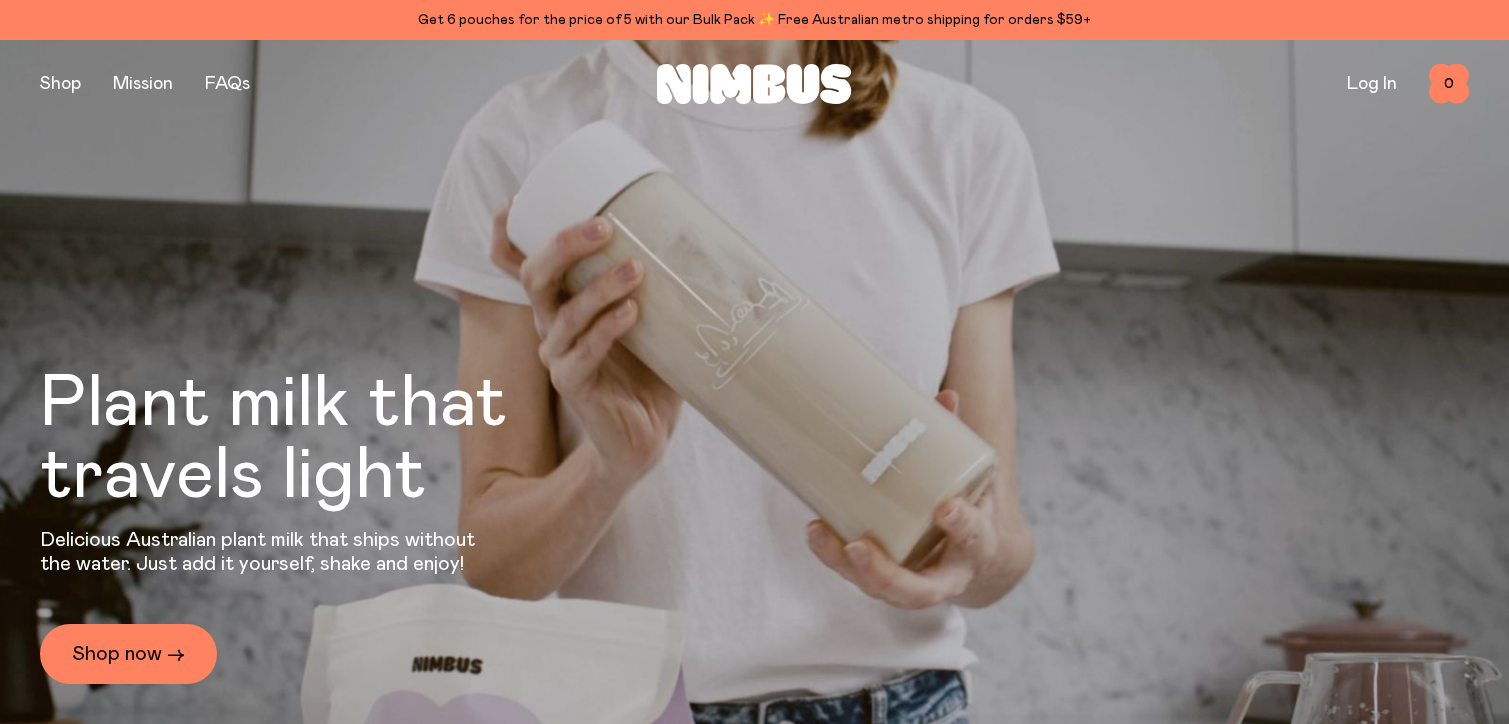 scroll, scrollTop: 0, scrollLeft: 0, axis: both 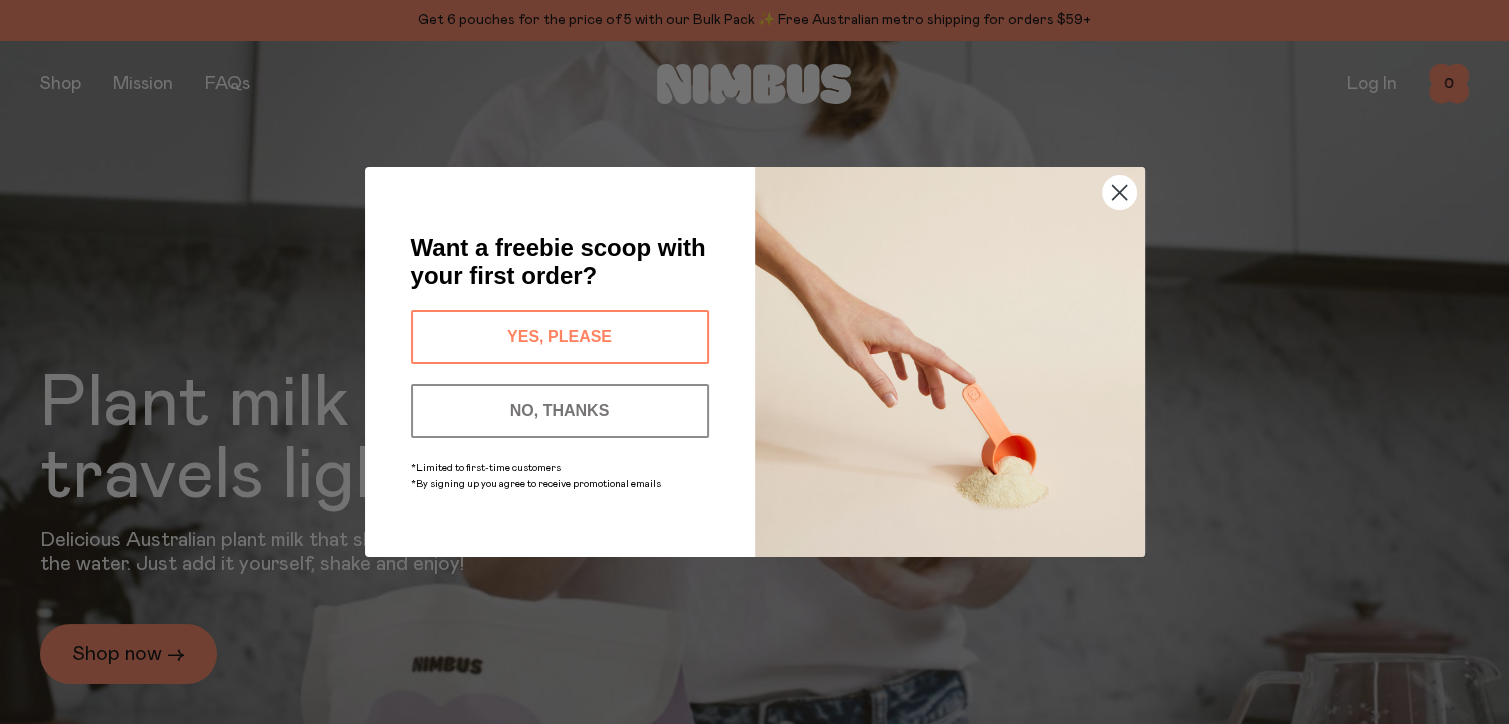 click on "YES, PLEASE" at bounding box center [560, 337] 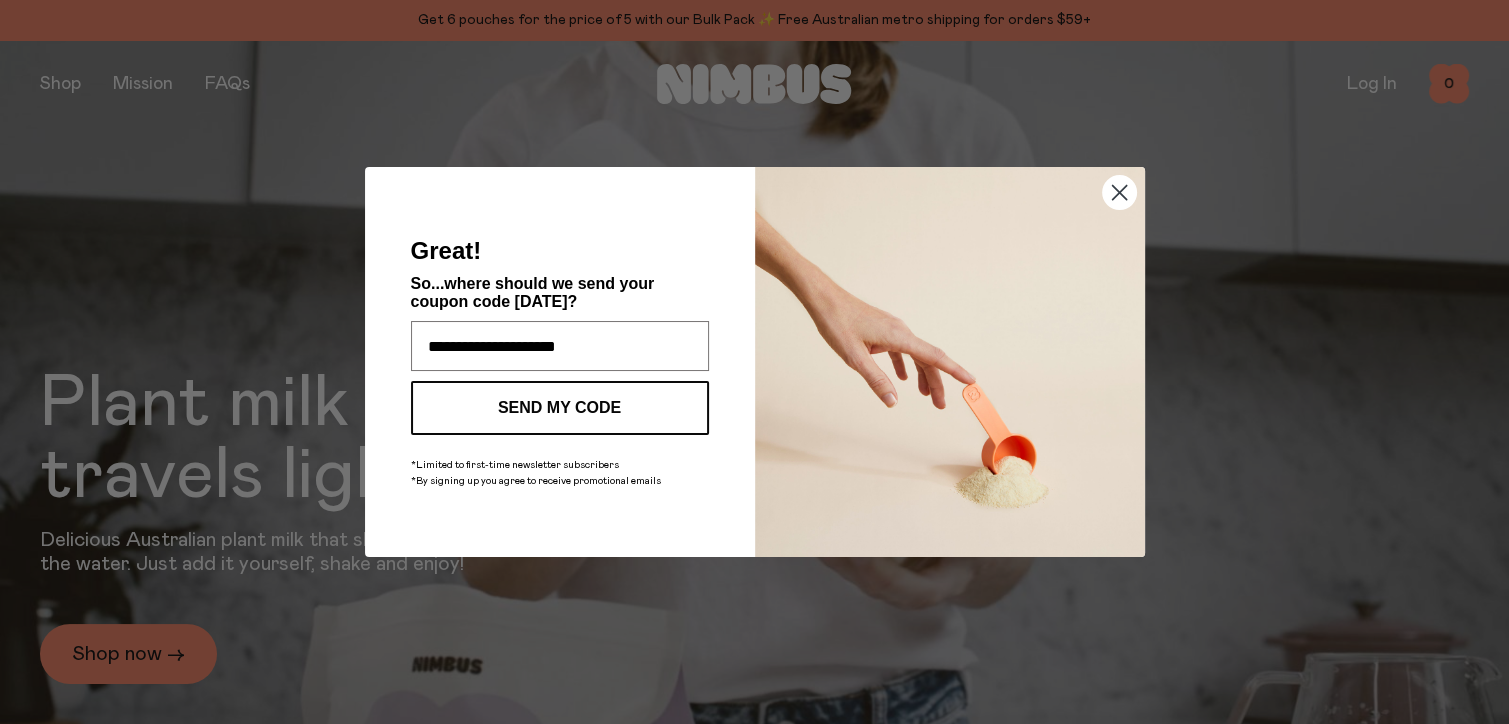 type on "**********" 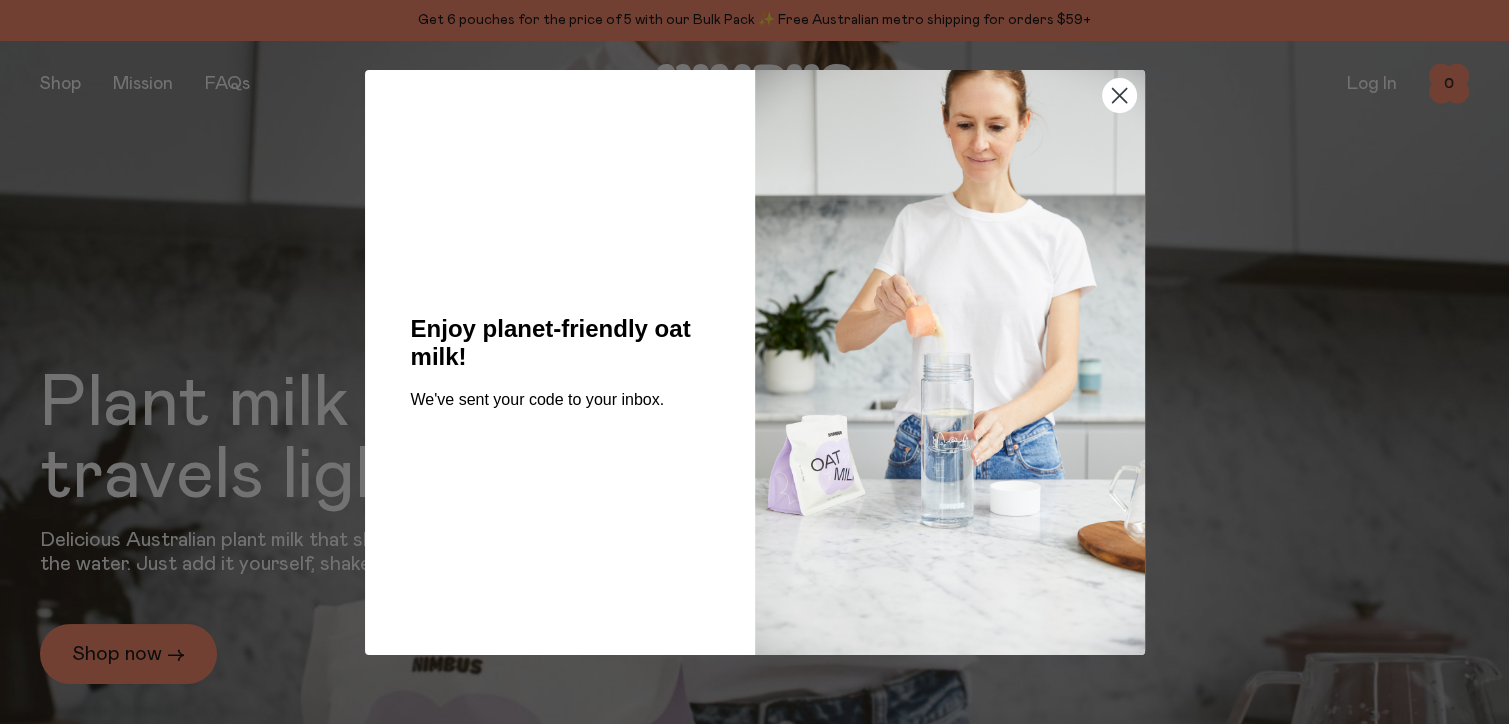 drag, startPoint x: 1136, startPoint y: 90, endPoint x: 1124, endPoint y: 86, distance: 12.649111 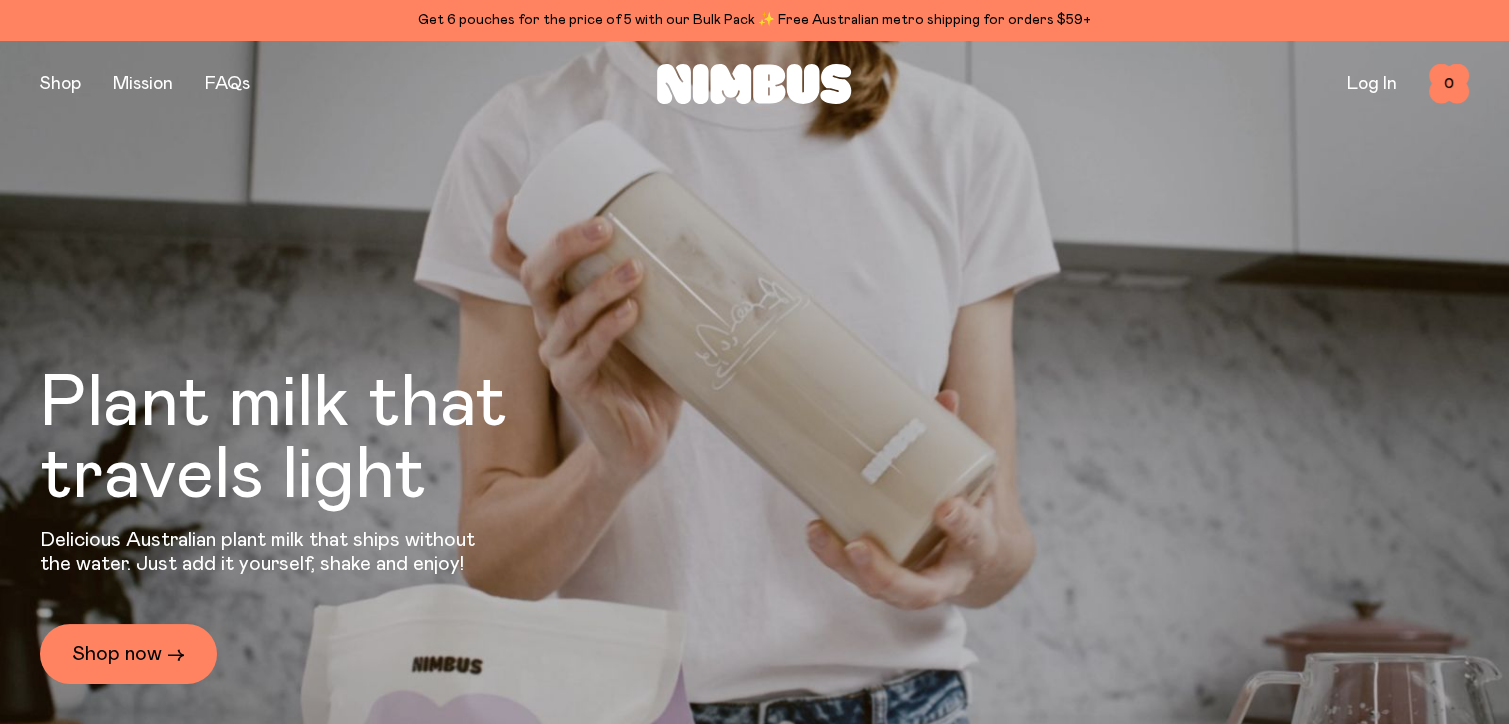 click on "Close dialog Enjoy planet-friendly oat milk! We've sent your code to your inbox. ******" at bounding box center [755, 428] 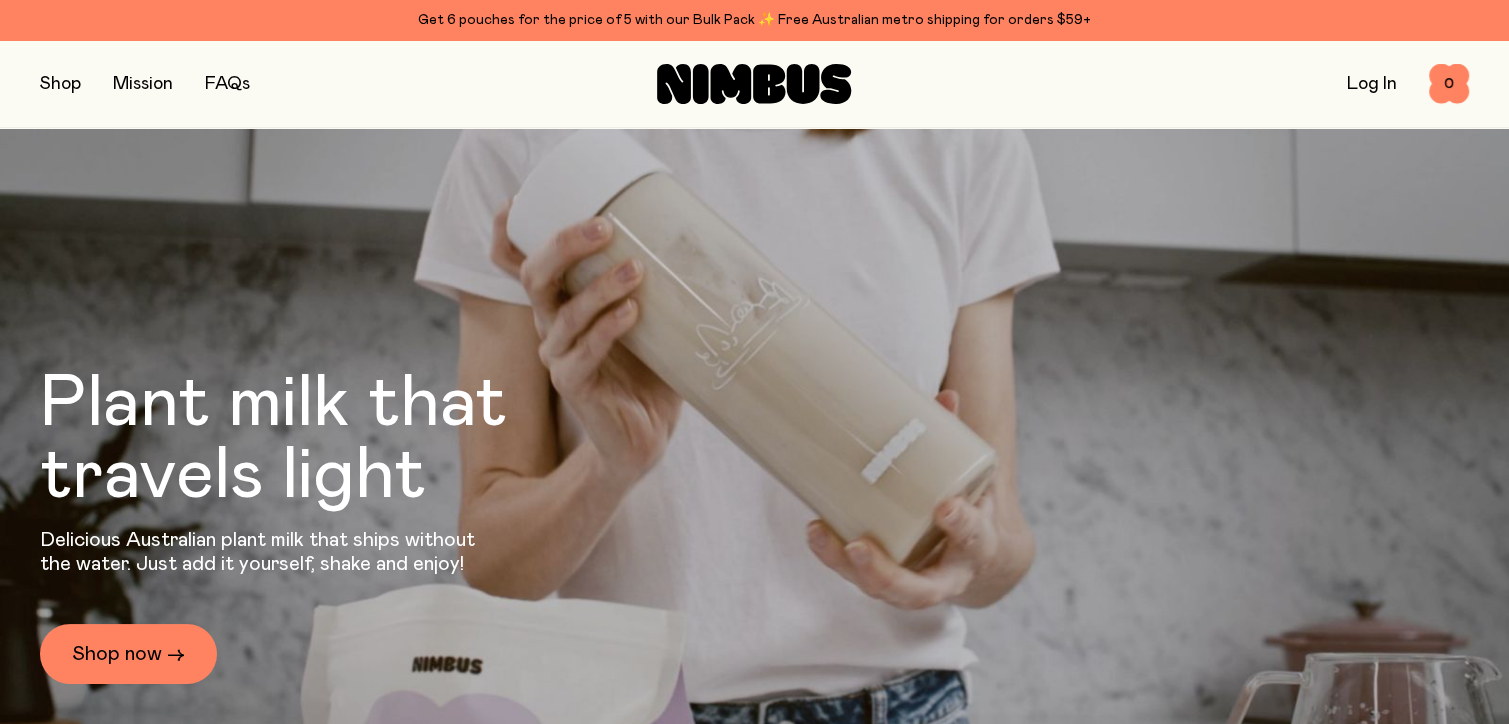 click on "Shop Mission FAQs Log In 0 0" at bounding box center [754, 84] 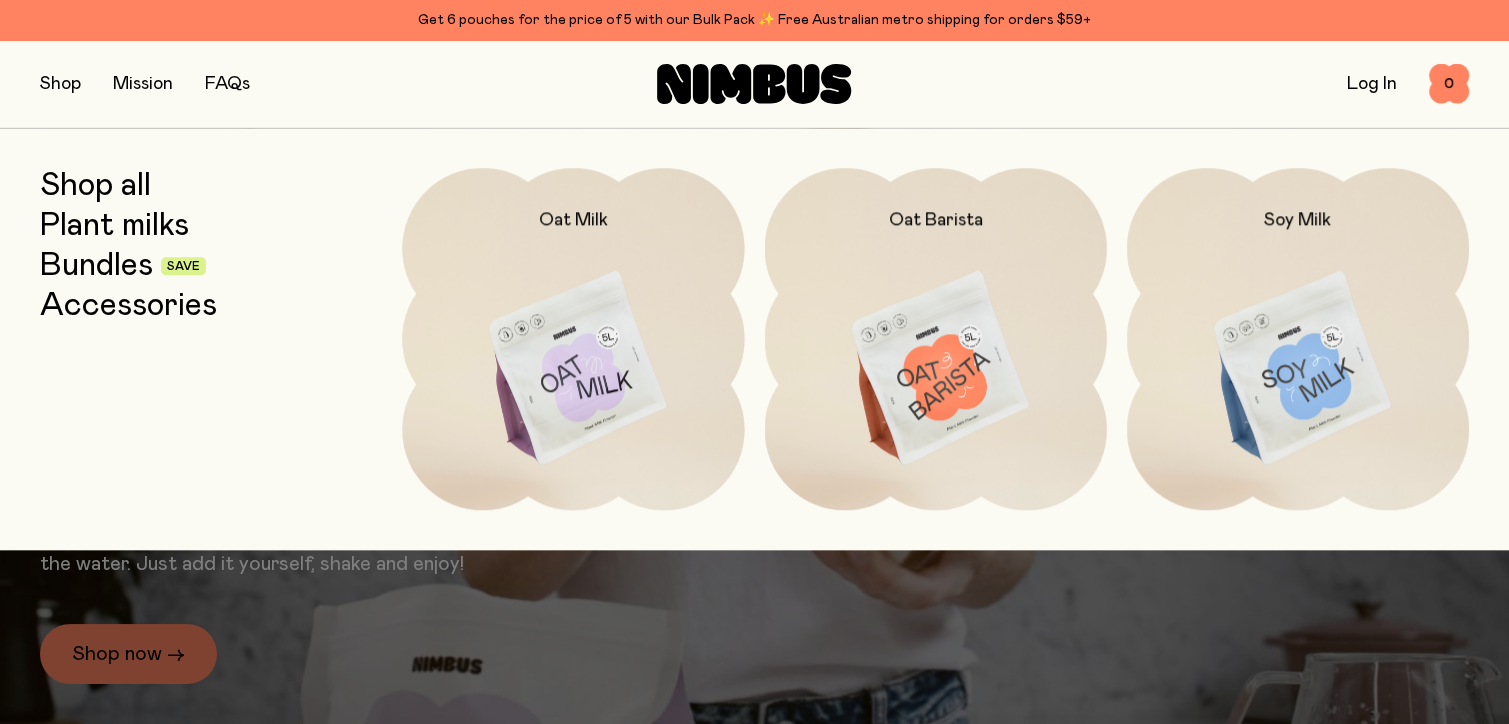 click on "Shop all" at bounding box center (95, 186) 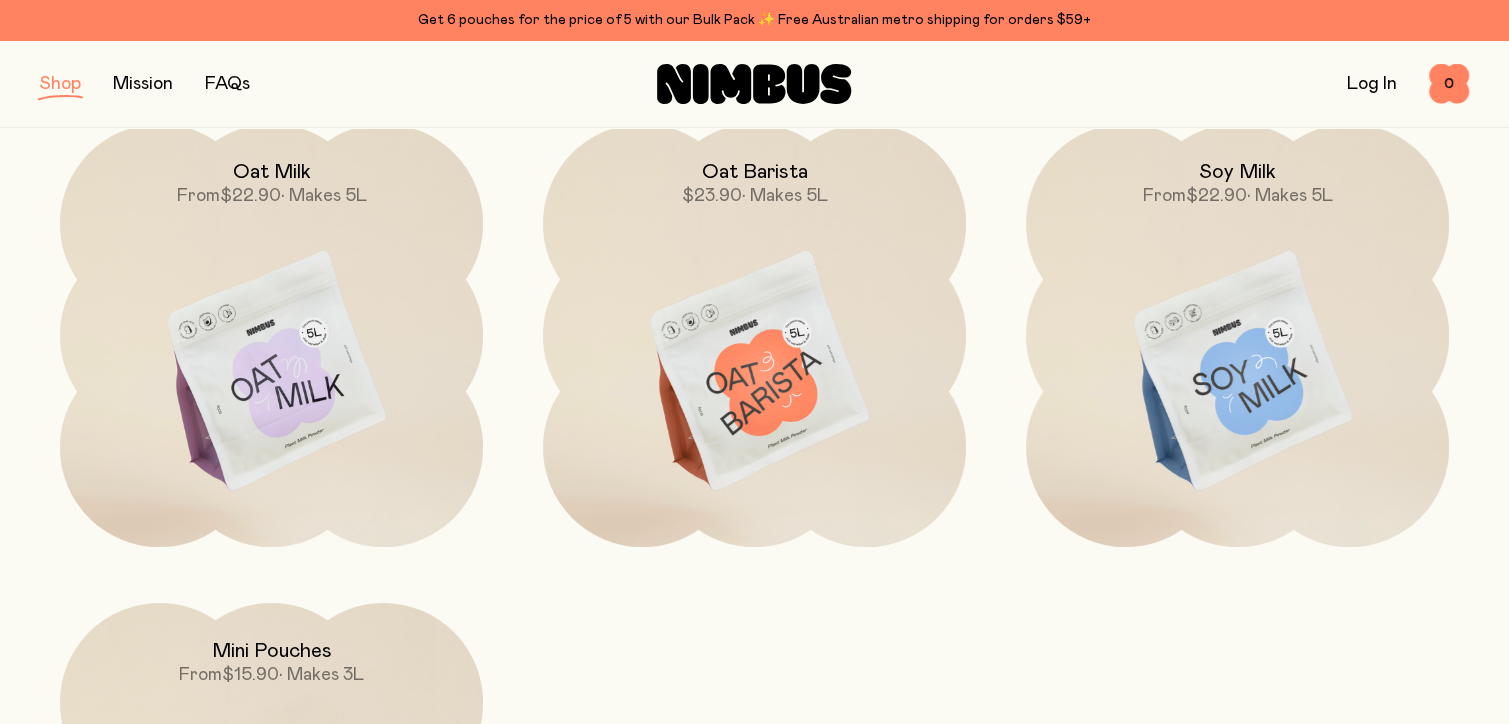 scroll, scrollTop: 200, scrollLeft: 0, axis: vertical 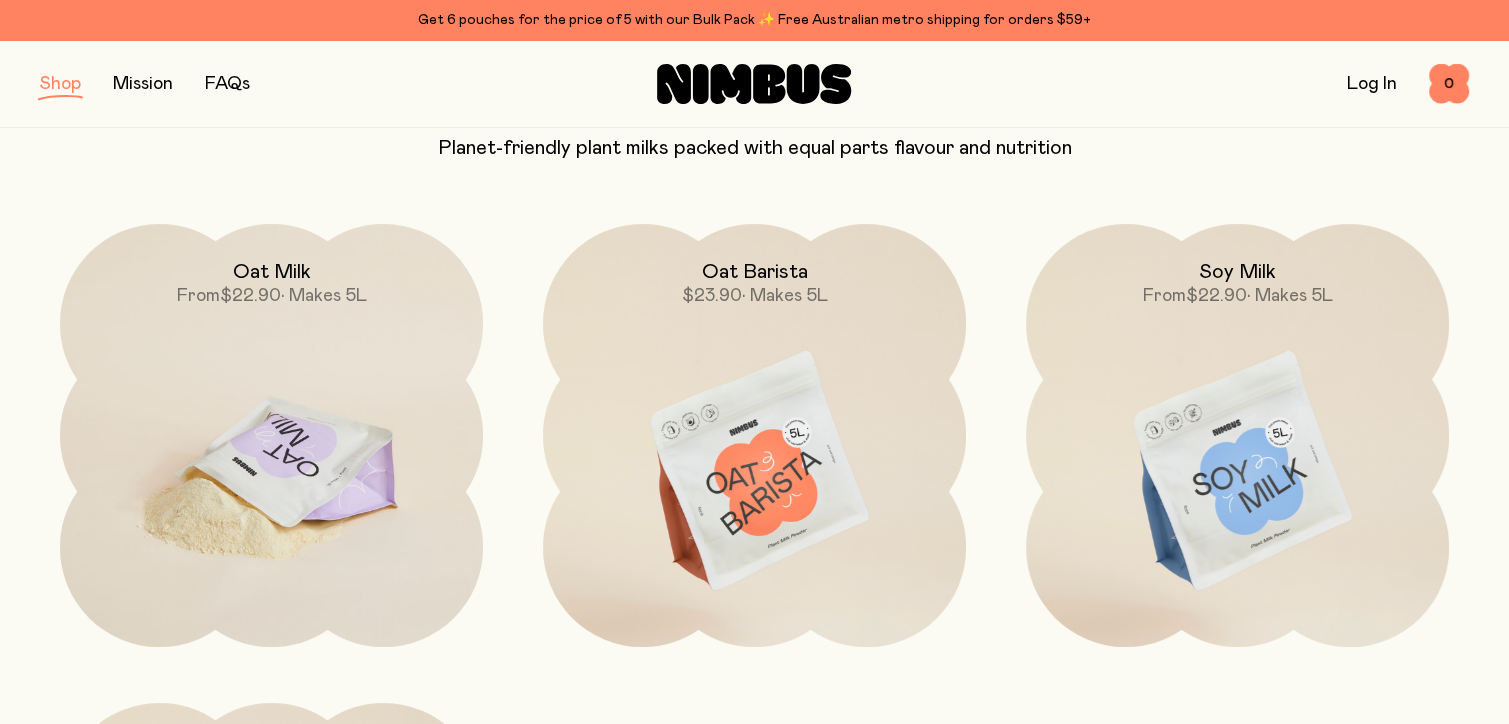 click at bounding box center [271, 472] 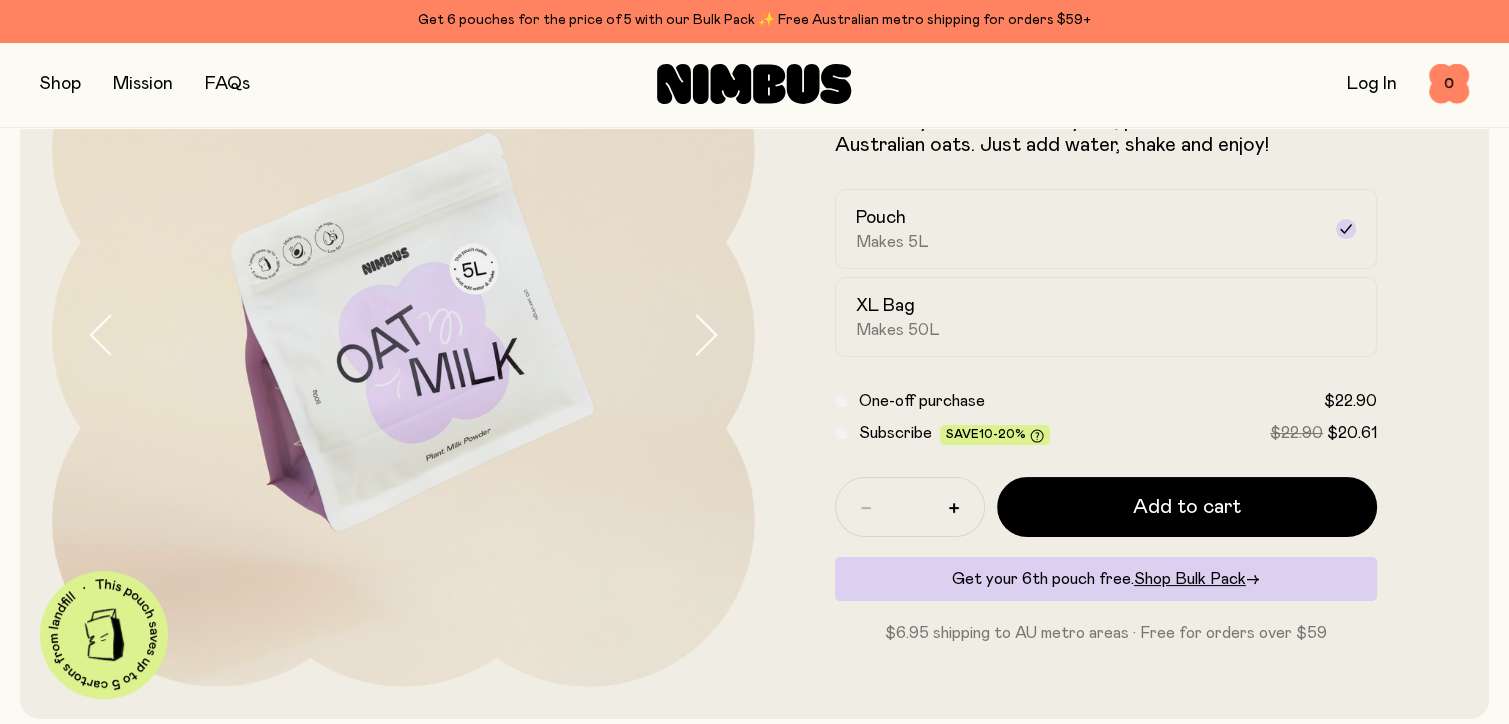 scroll, scrollTop: 0, scrollLeft: 0, axis: both 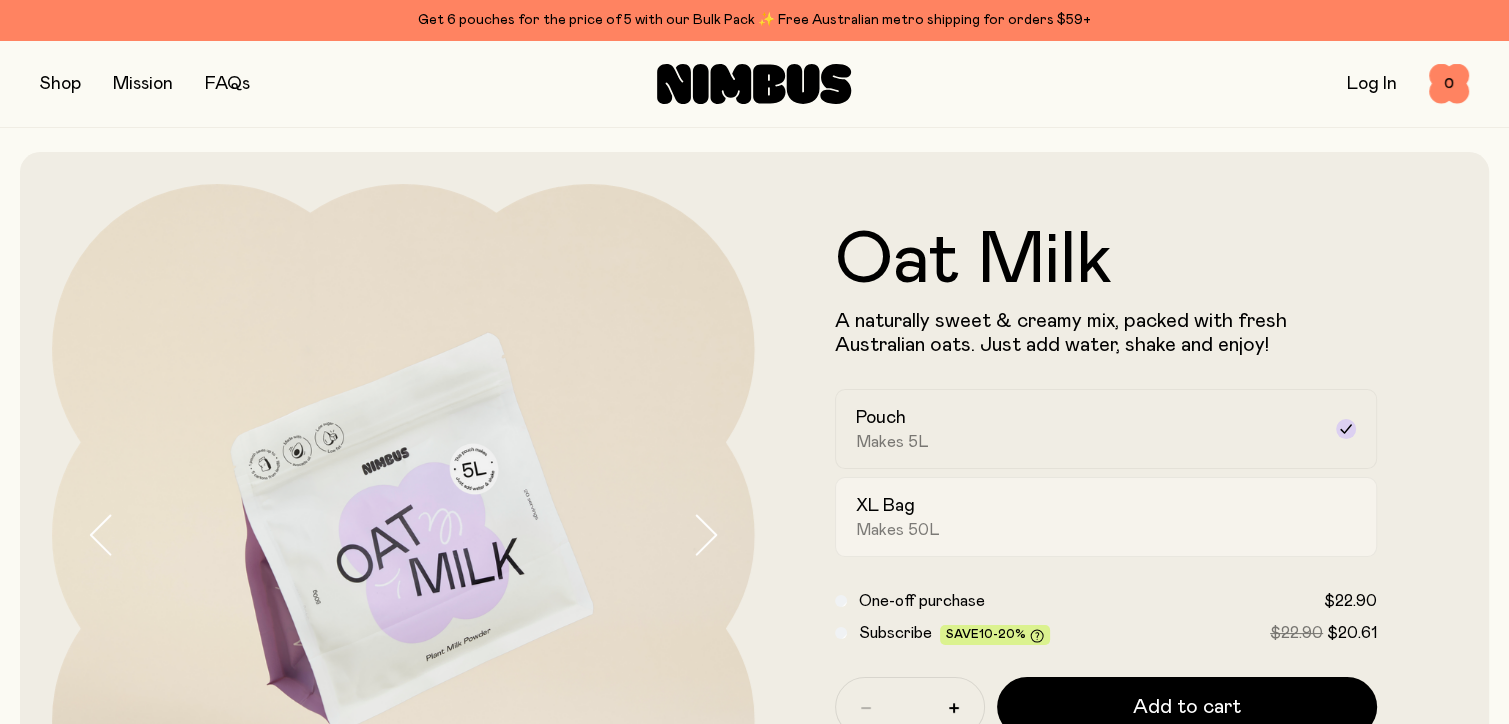 click on "Makes 50L" at bounding box center (898, 530) 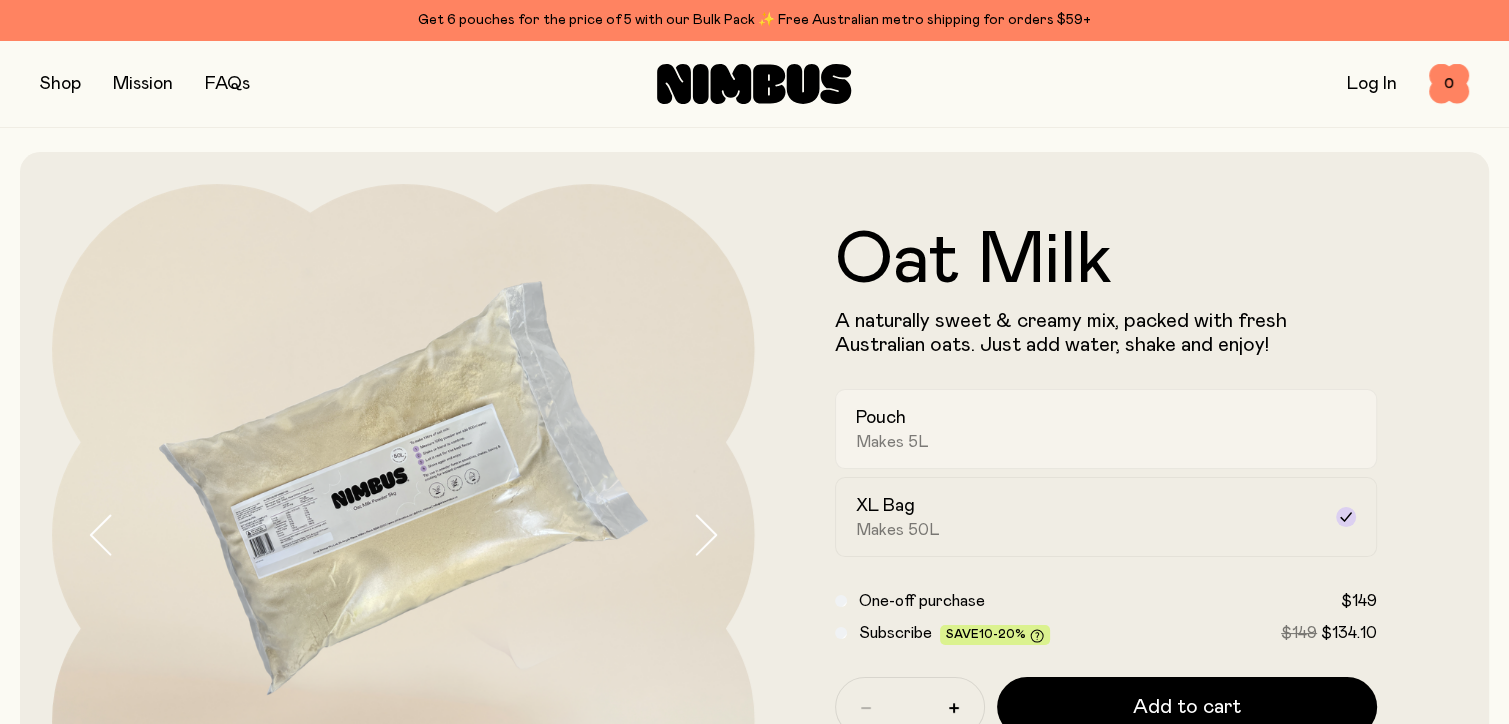 click on "Makes 5L" at bounding box center [892, 442] 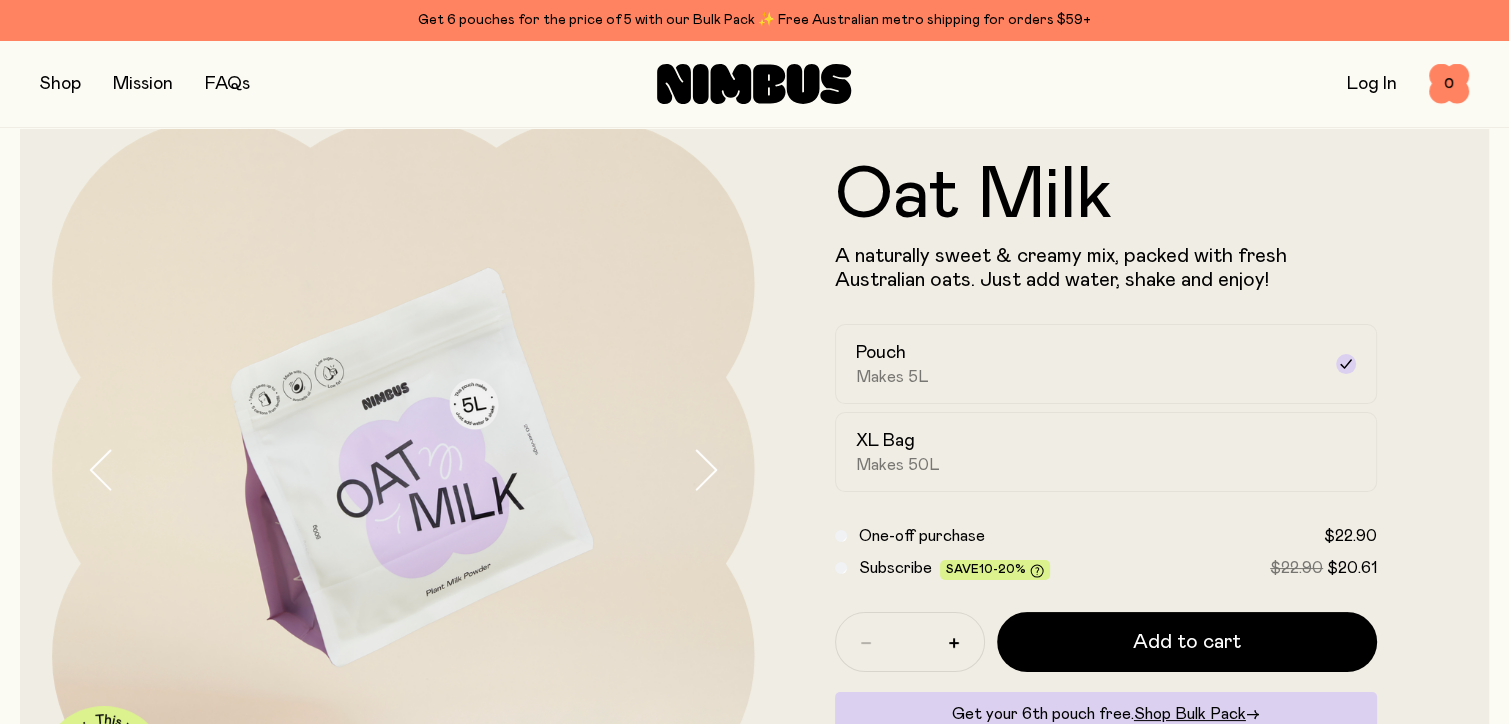 scroll, scrollTop: 100, scrollLeft: 0, axis: vertical 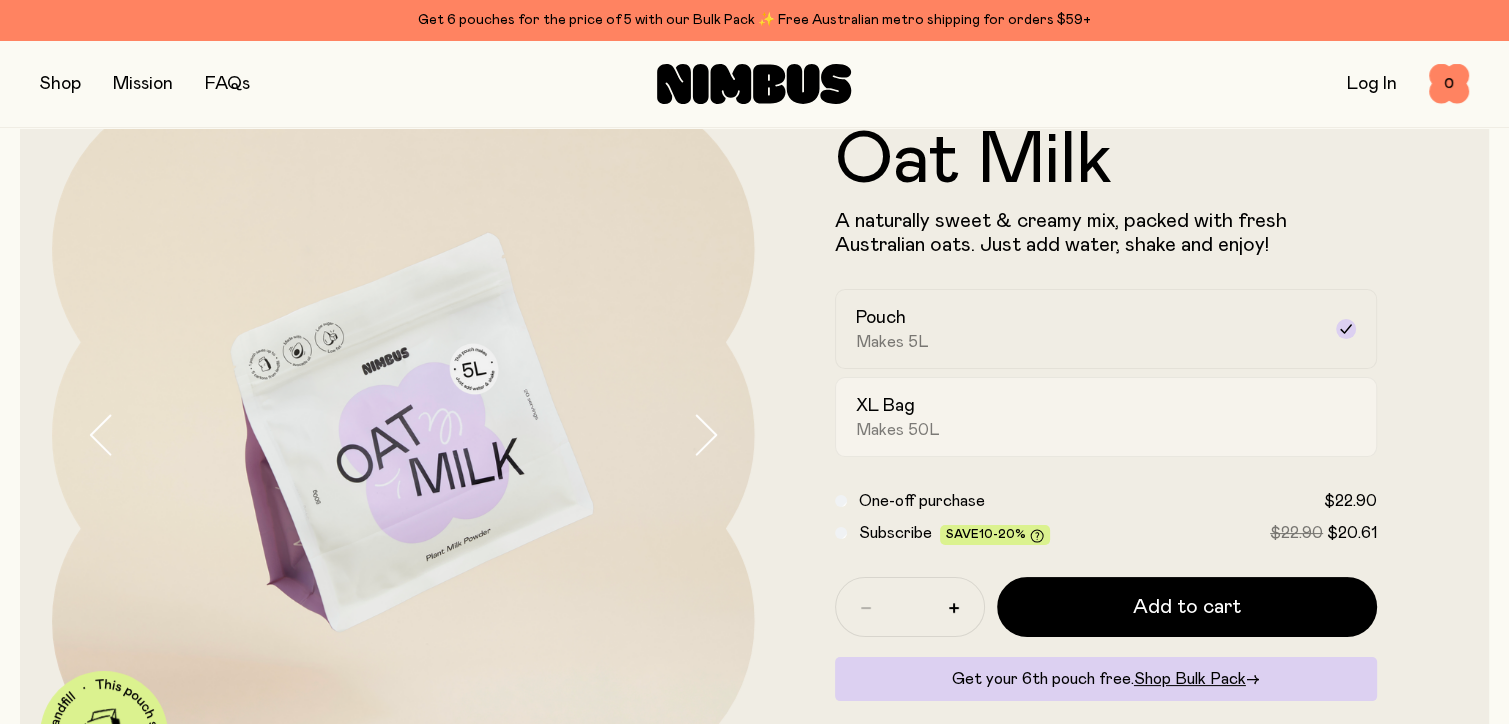 click on "XL Bag Makes 50L" at bounding box center [1088, 417] 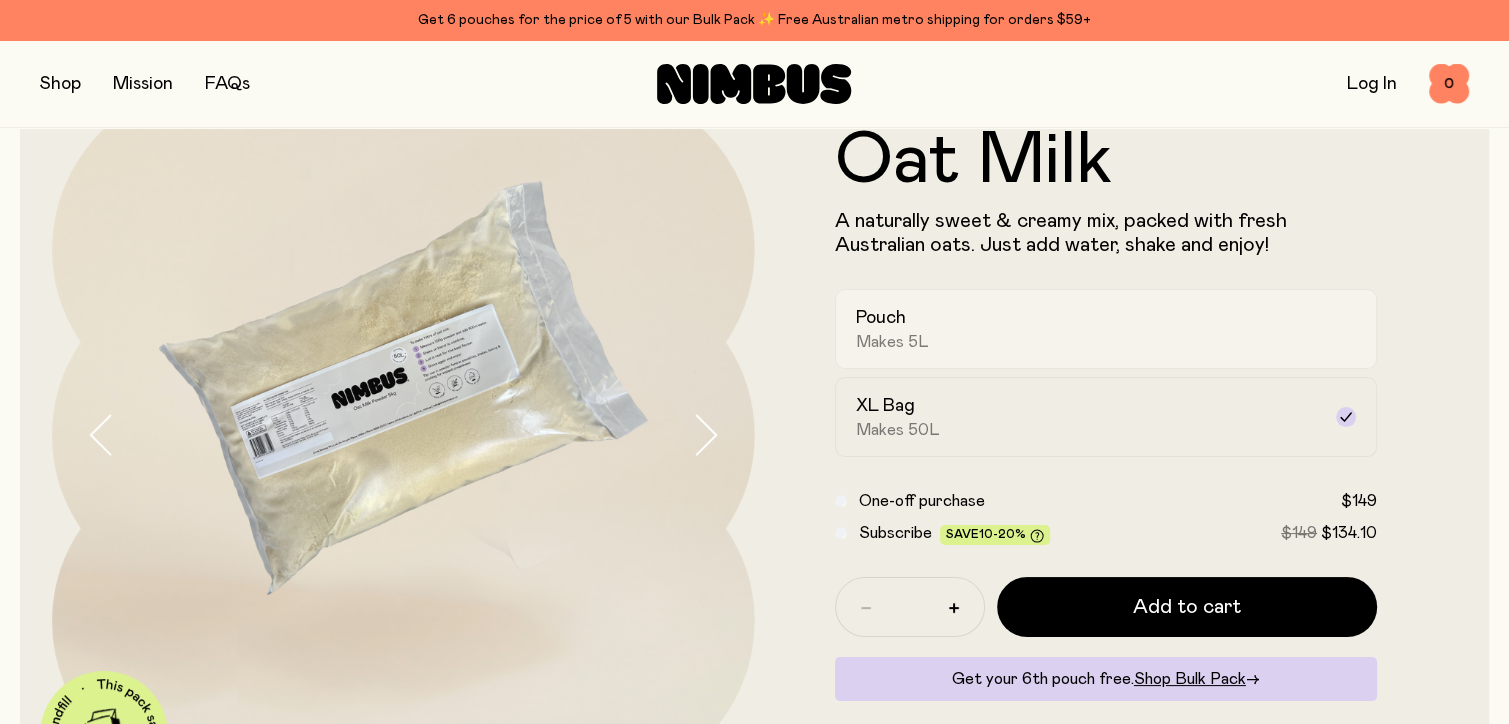 click on "Makes 5L" at bounding box center (892, 342) 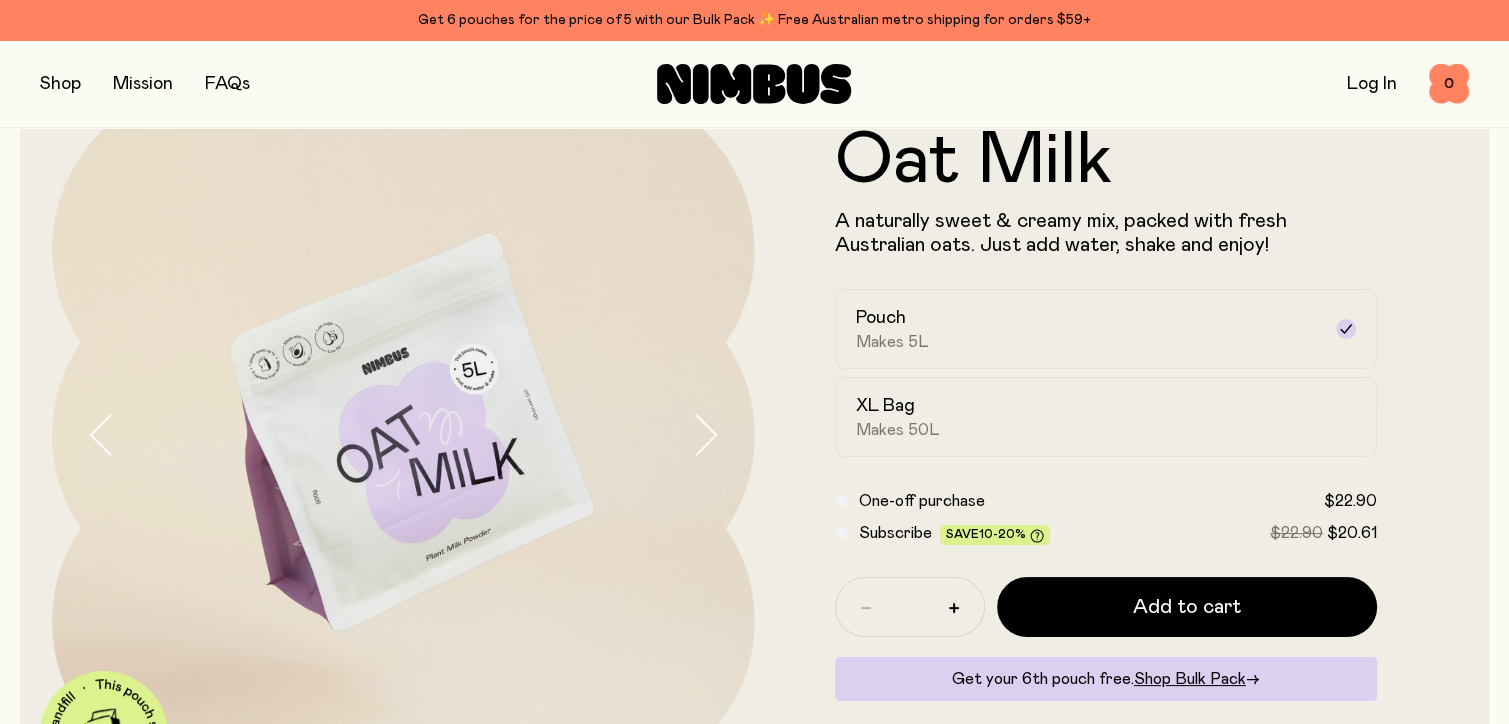 click on "Subscribe Save  10-20% $22.90 $20.61" 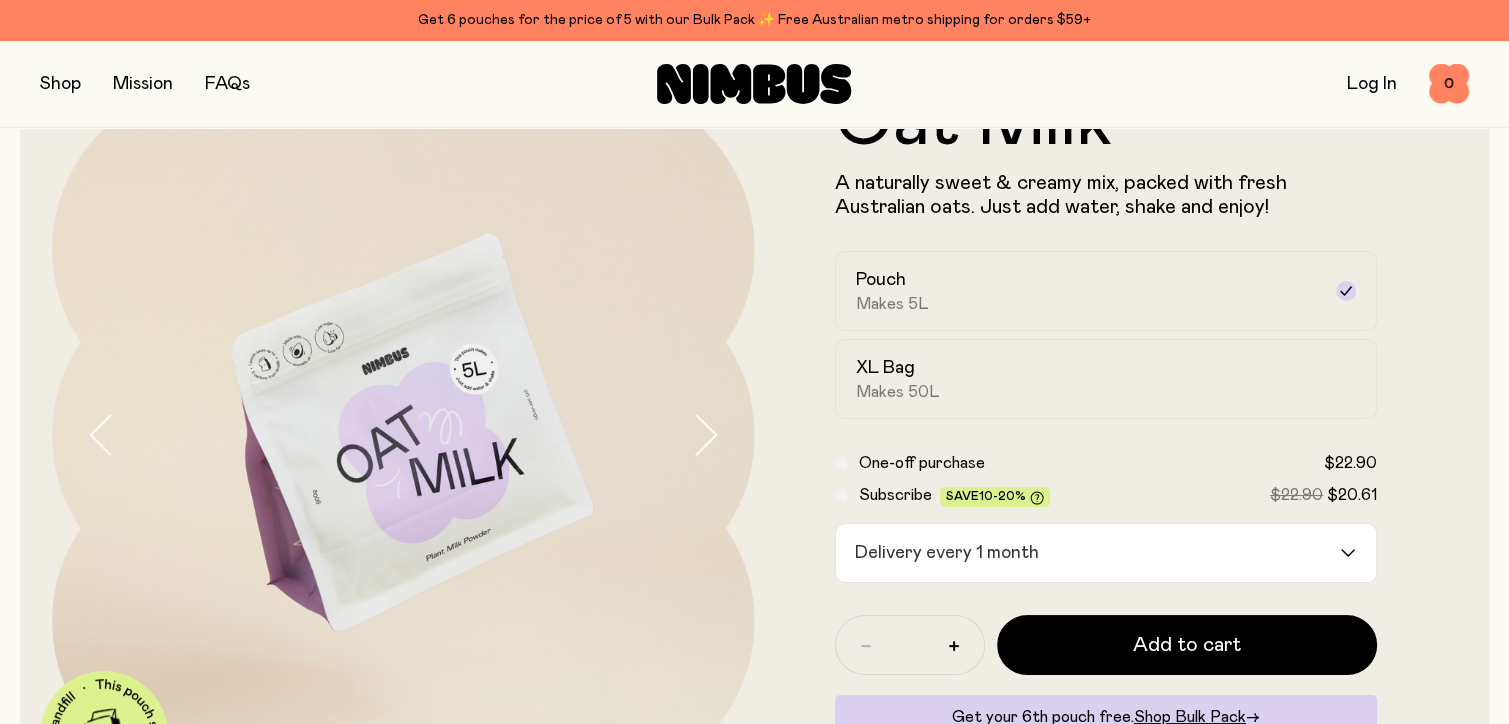 click 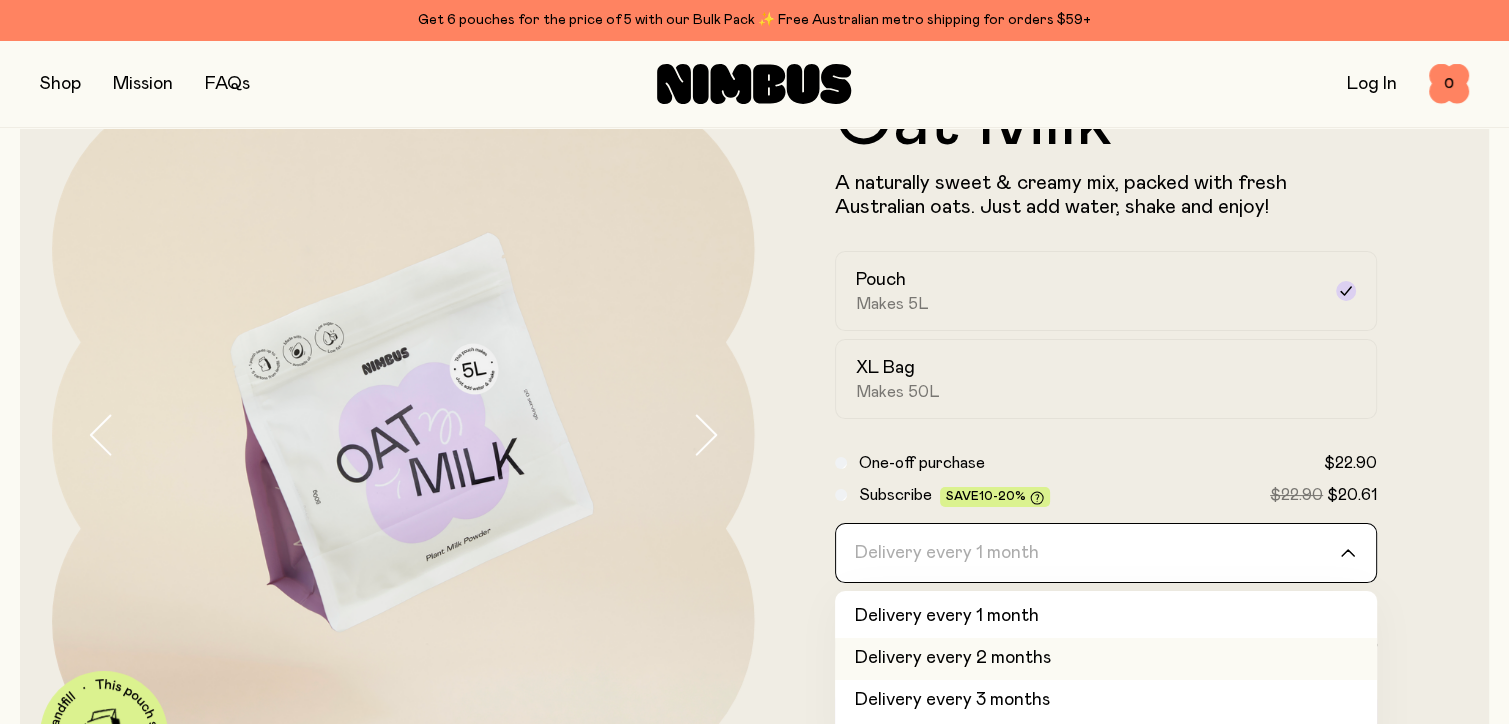 click on "Delivery every 2 months" 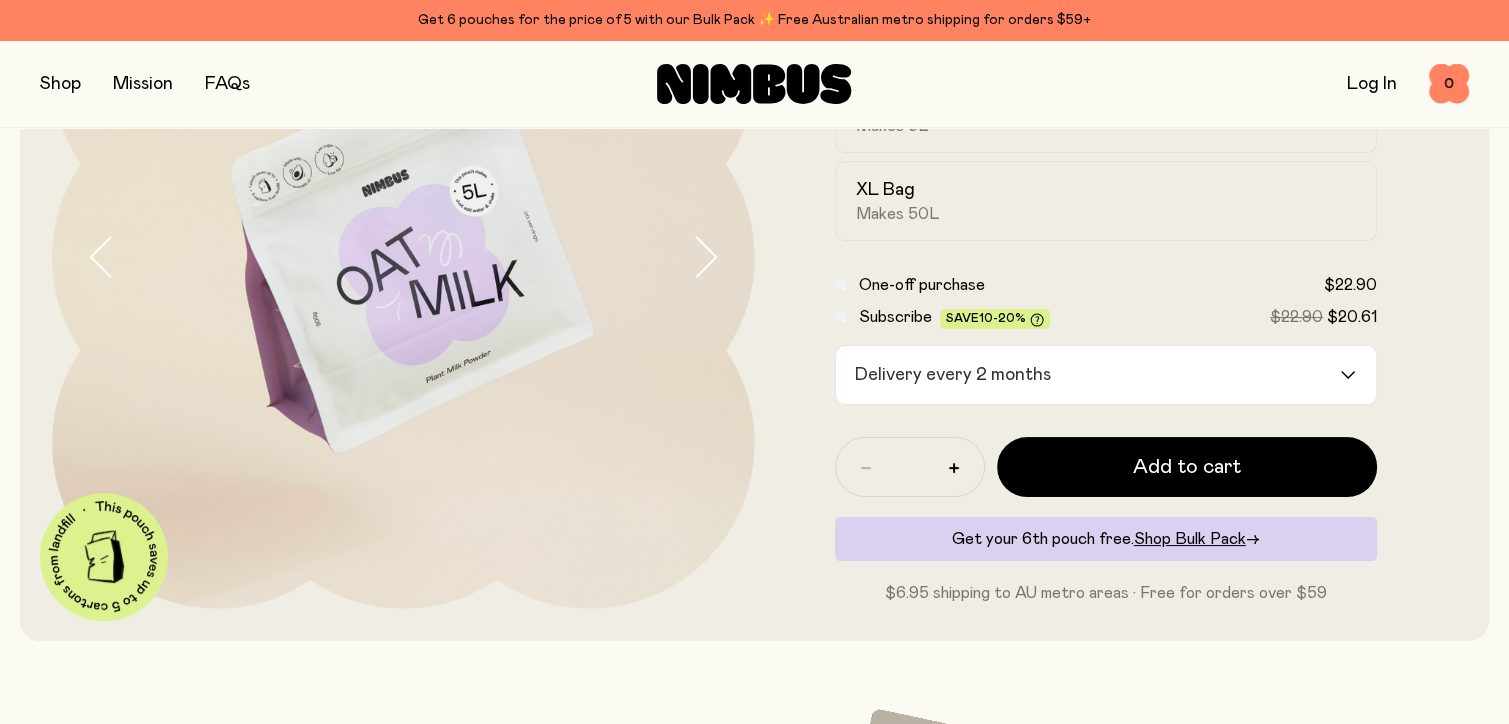 scroll, scrollTop: 400, scrollLeft: 0, axis: vertical 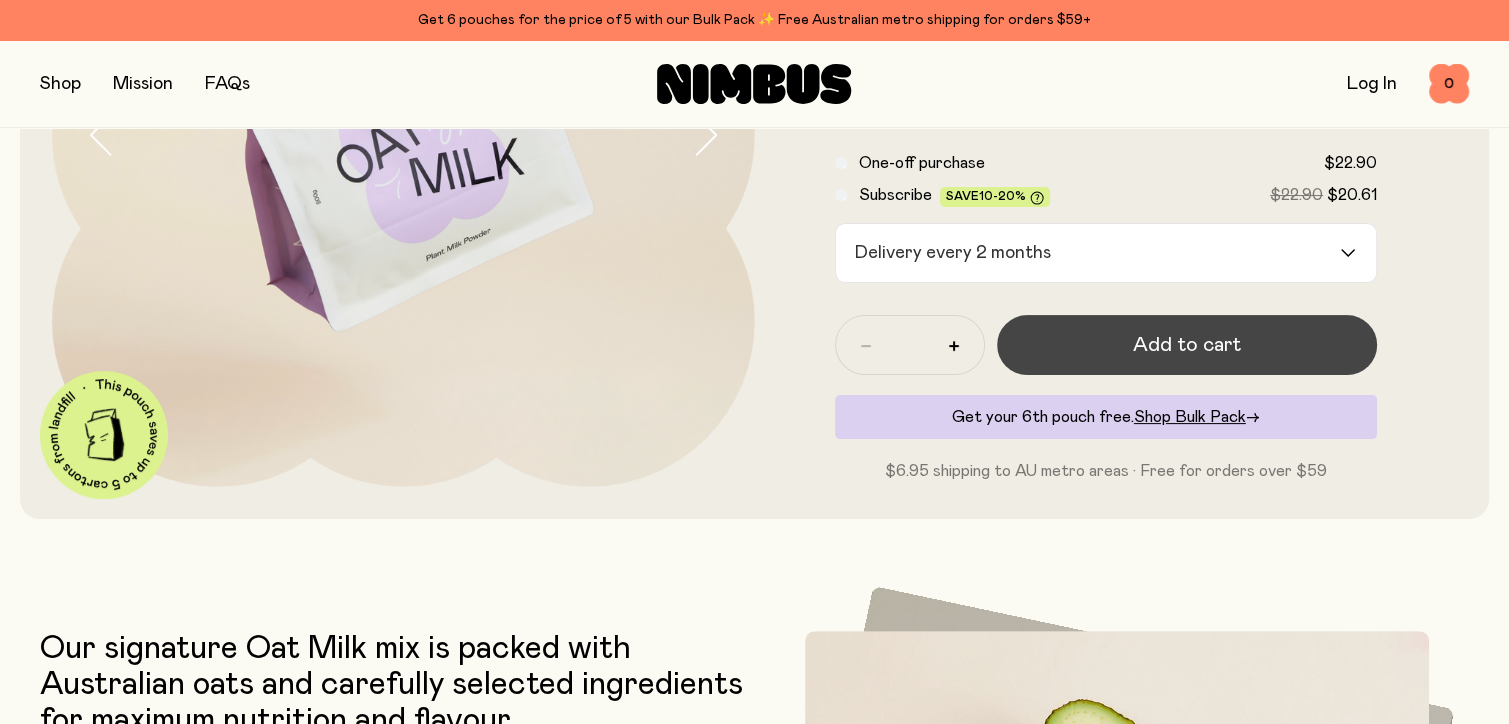 click on "Add to cart" at bounding box center (1187, 345) 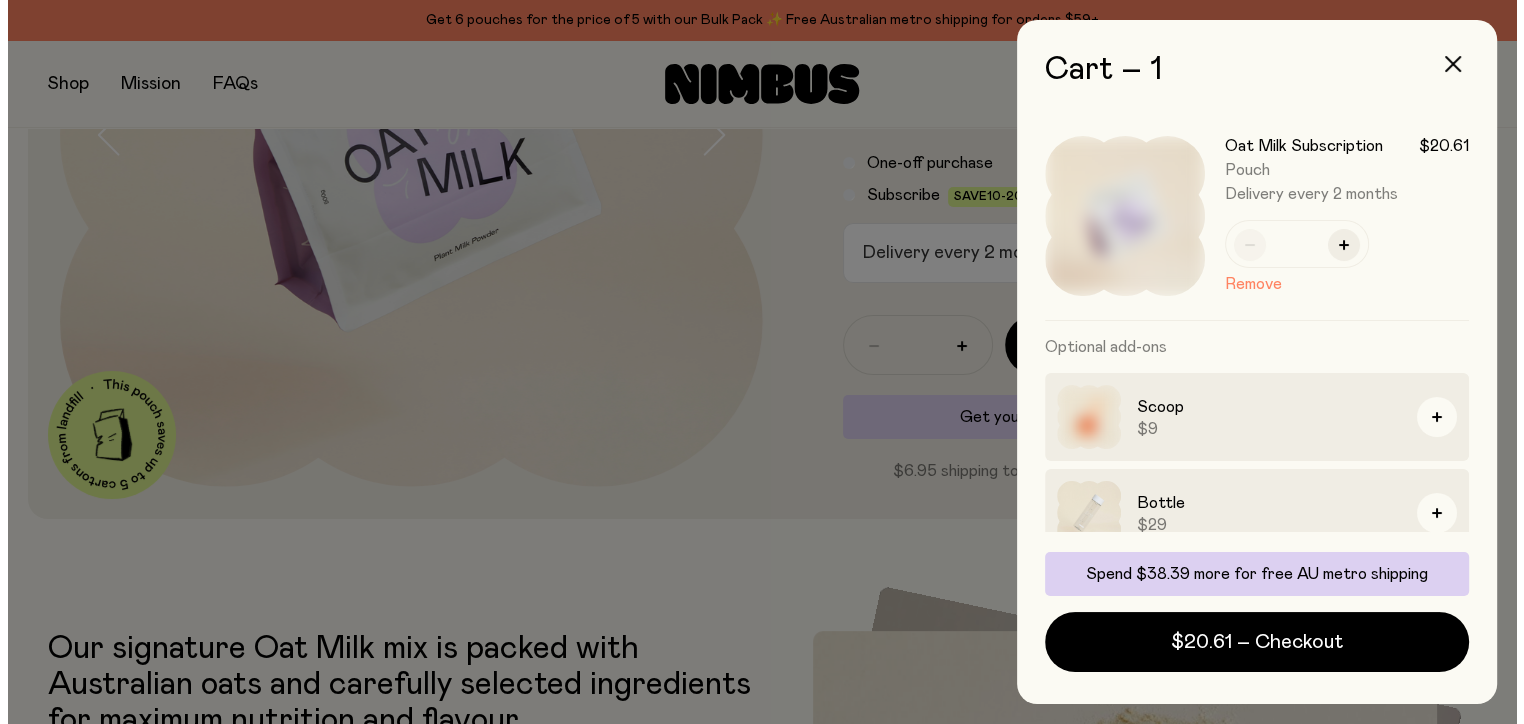 scroll, scrollTop: 0, scrollLeft: 0, axis: both 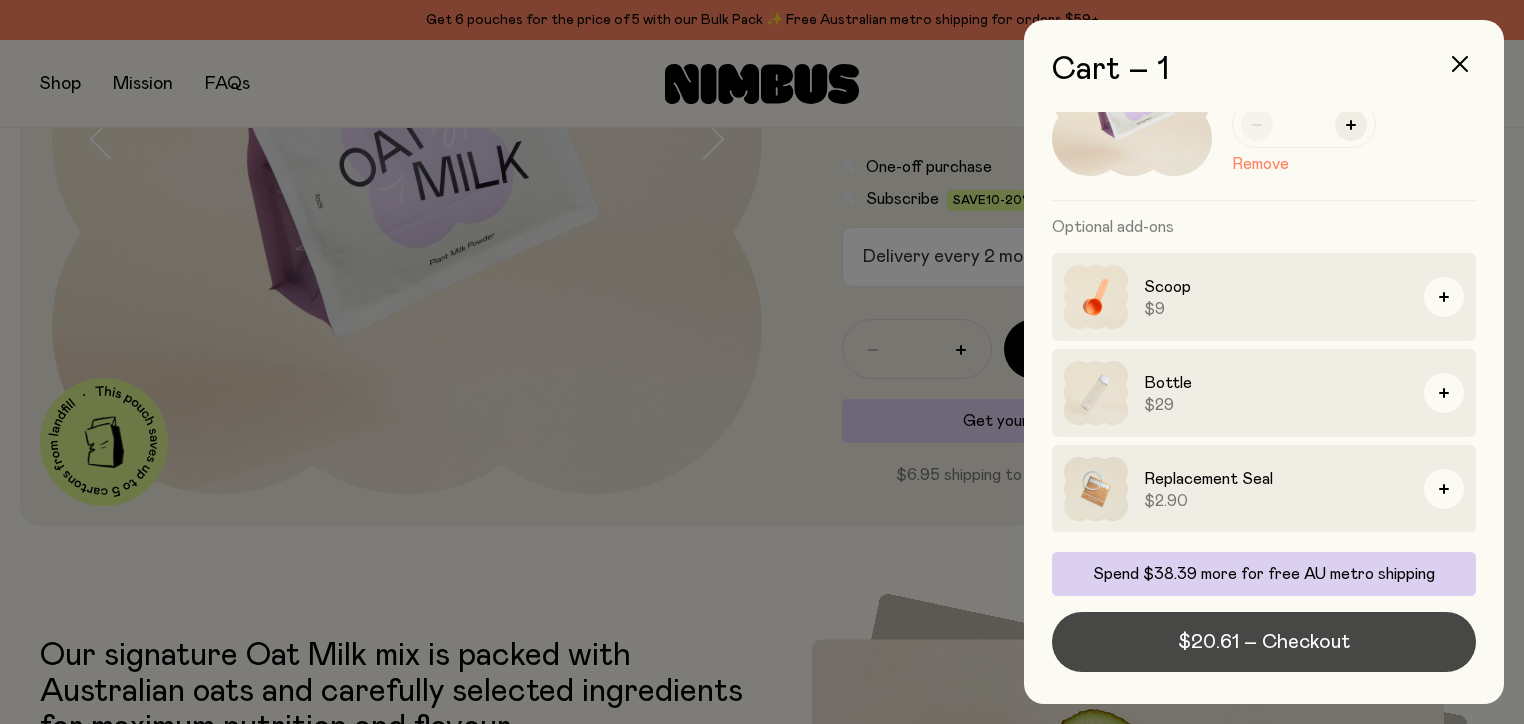 click on "$20.61 – Checkout" at bounding box center [1264, 642] 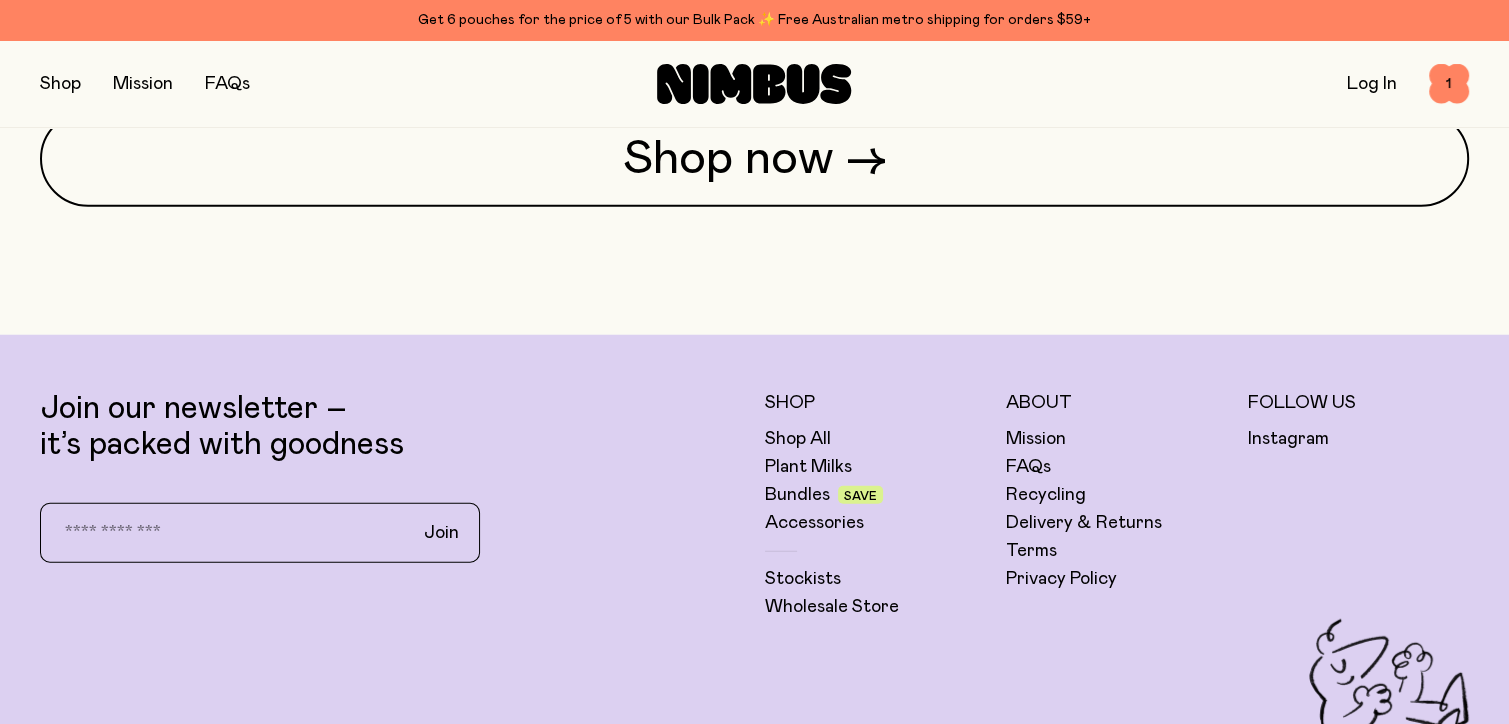 scroll, scrollTop: 5204, scrollLeft: 0, axis: vertical 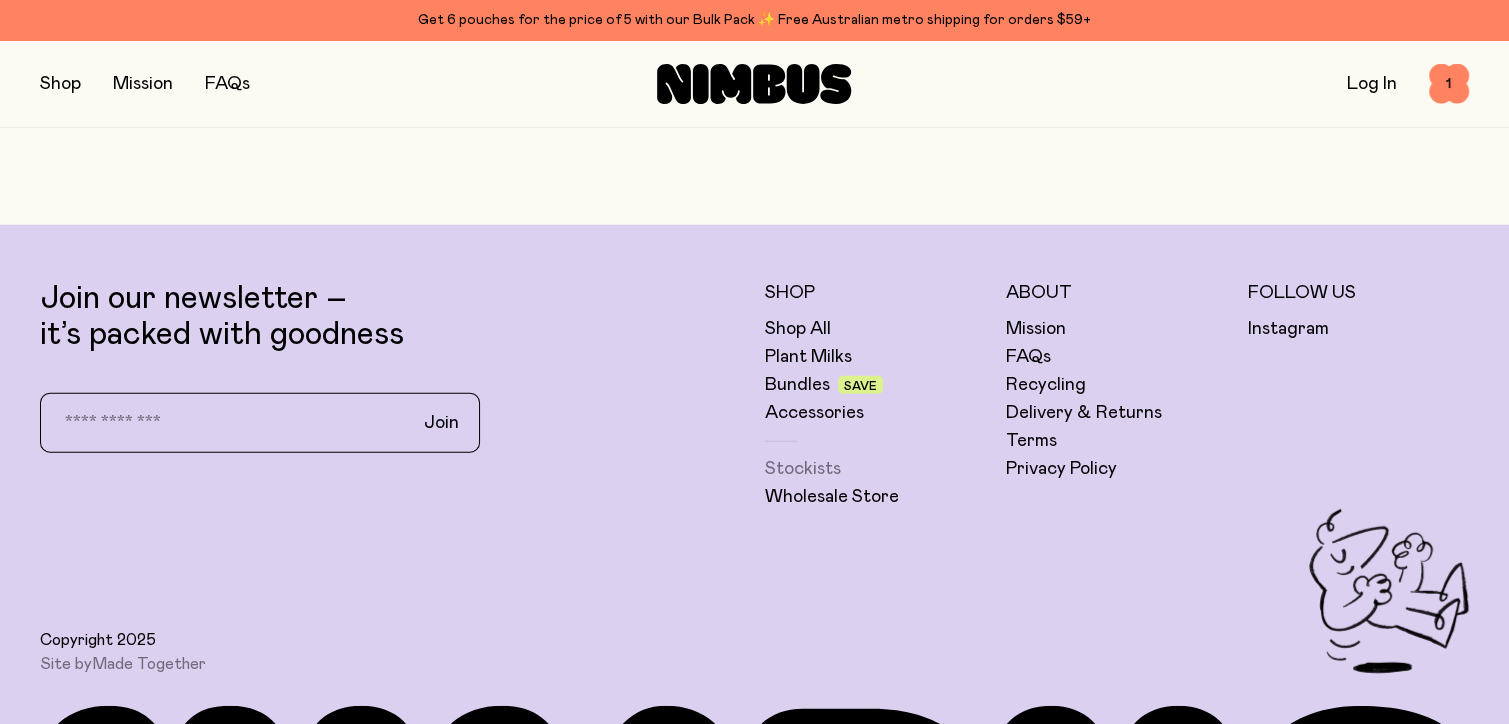 click on "Stockists" at bounding box center [803, 469] 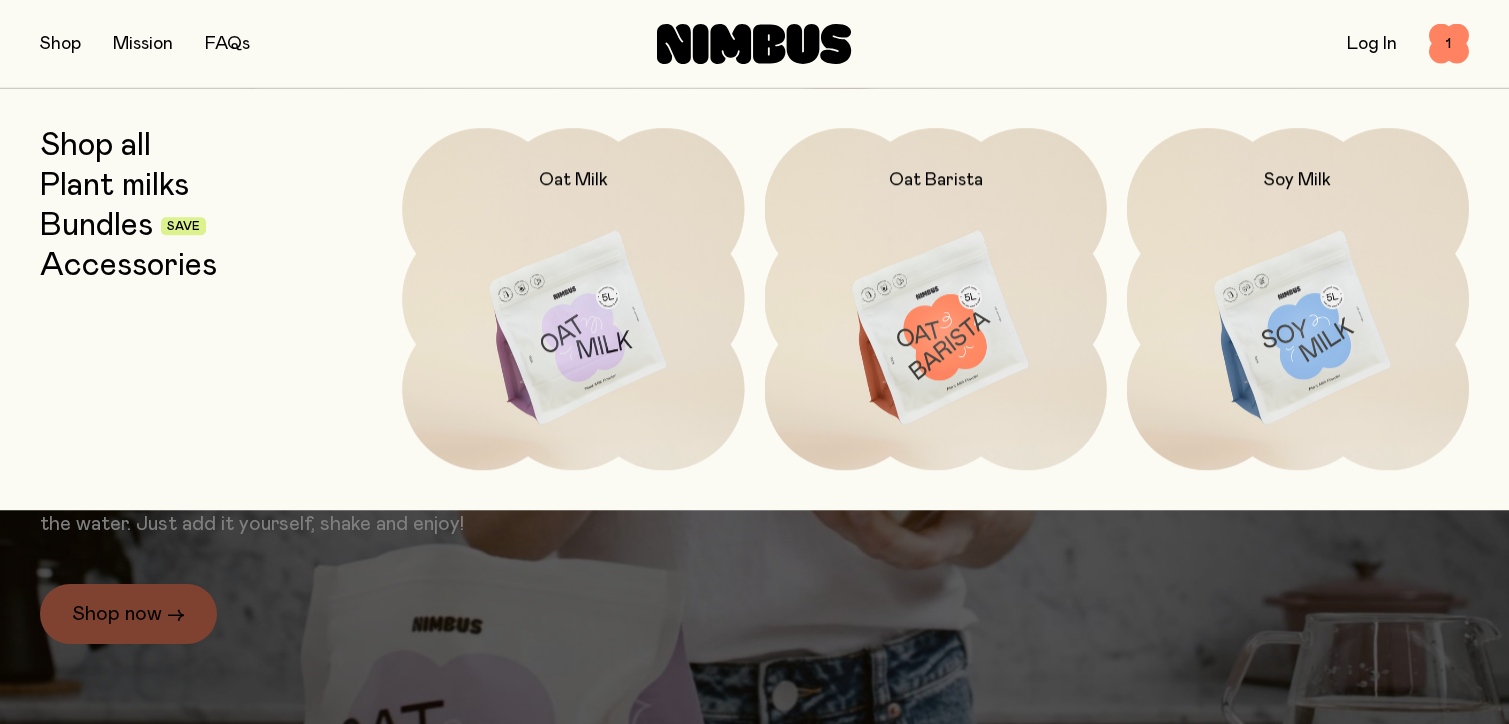scroll, scrollTop: 0, scrollLeft: 0, axis: both 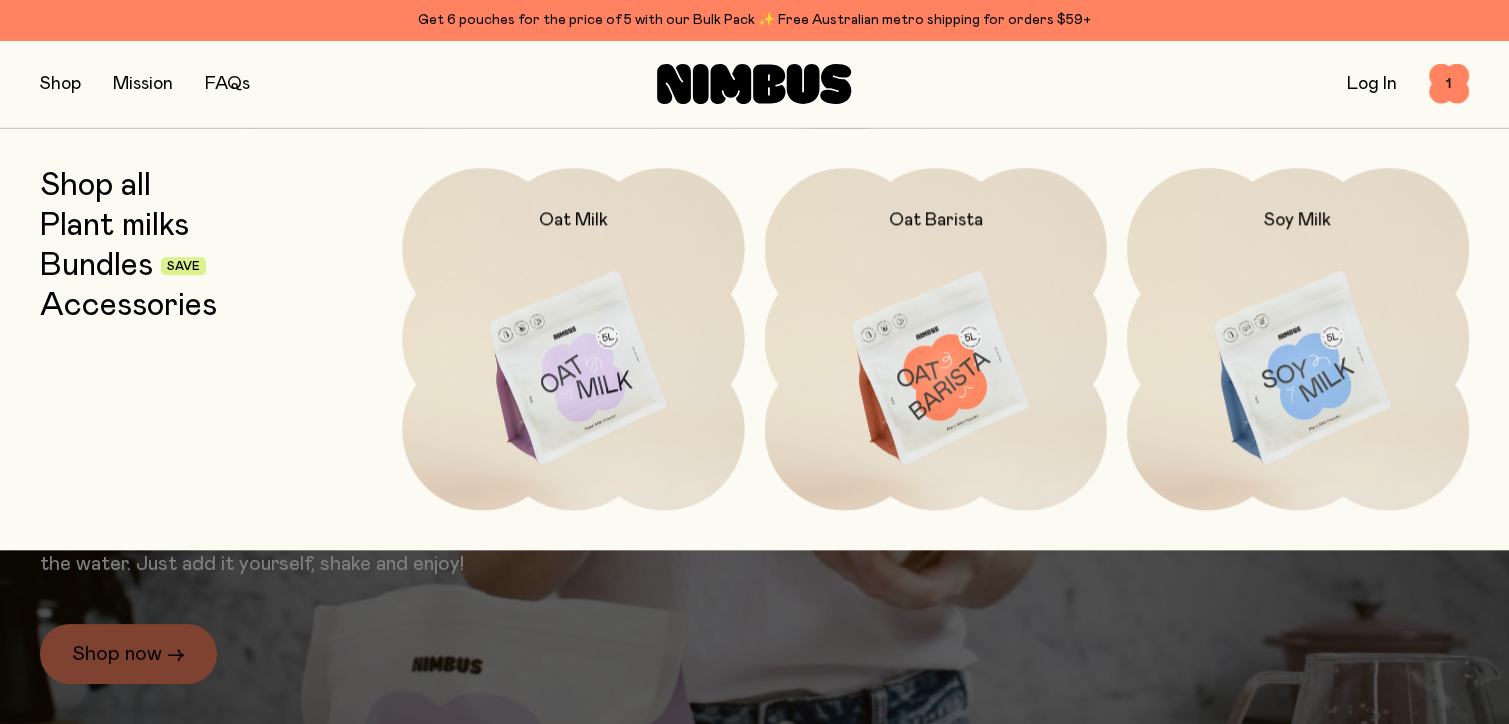 click on "Shop all" at bounding box center (95, 186) 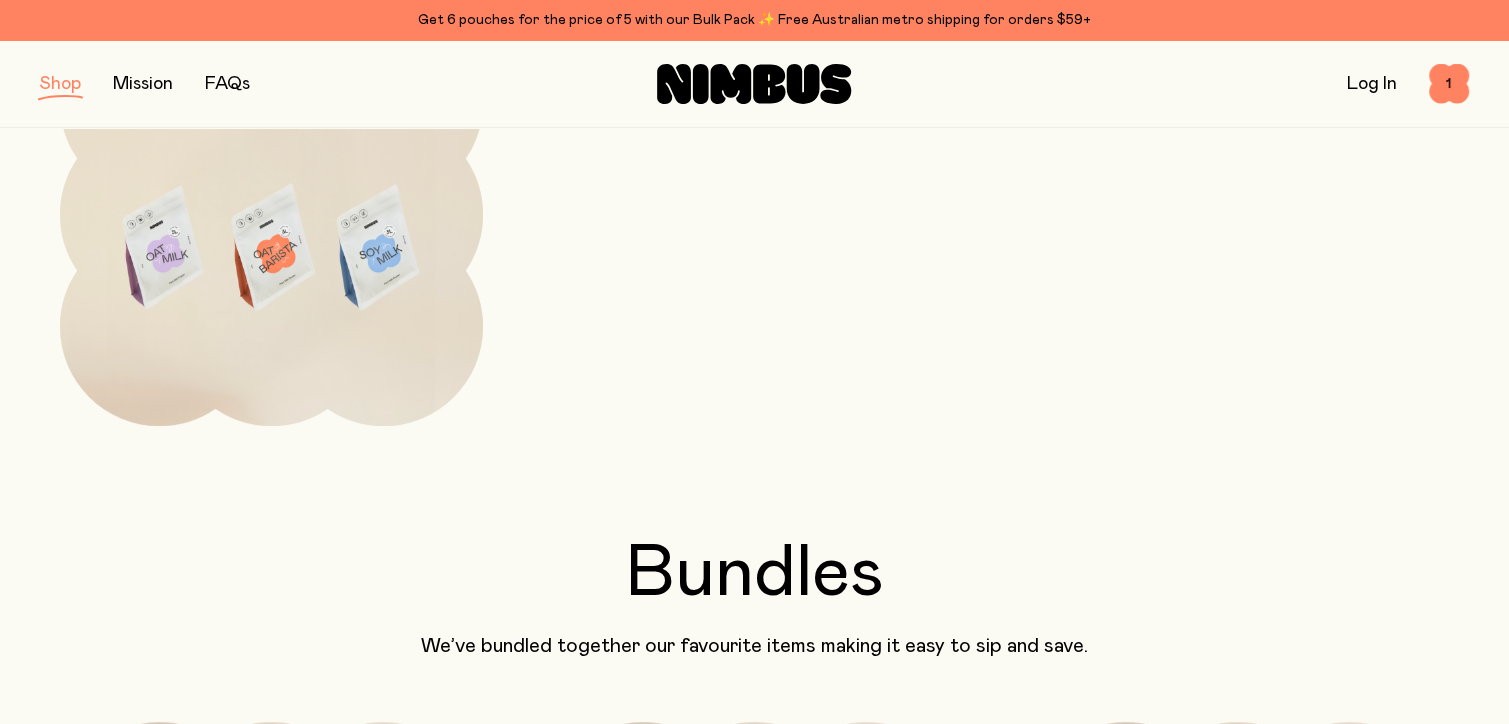 scroll, scrollTop: 1400, scrollLeft: 0, axis: vertical 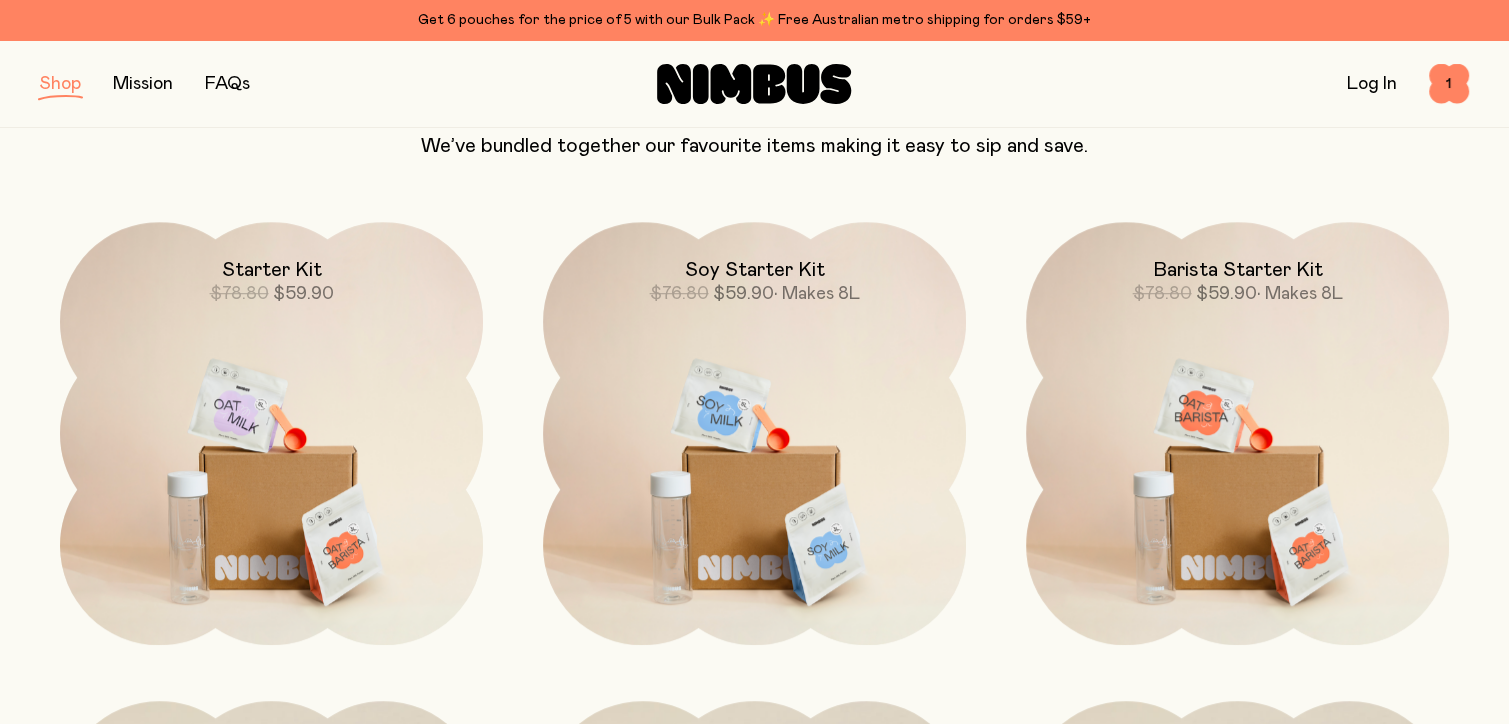 click at bounding box center (271, 433) 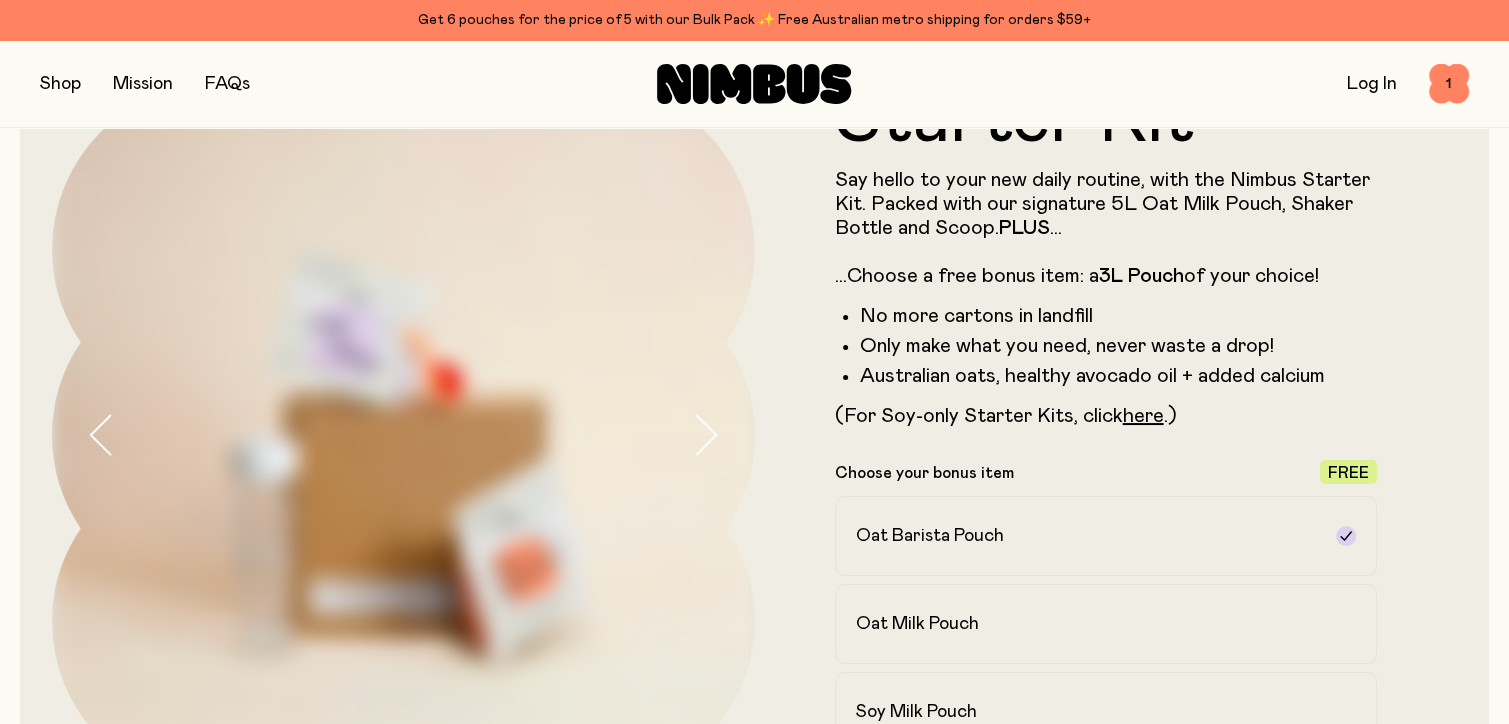 scroll, scrollTop: 400, scrollLeft: 0, axis: vertical 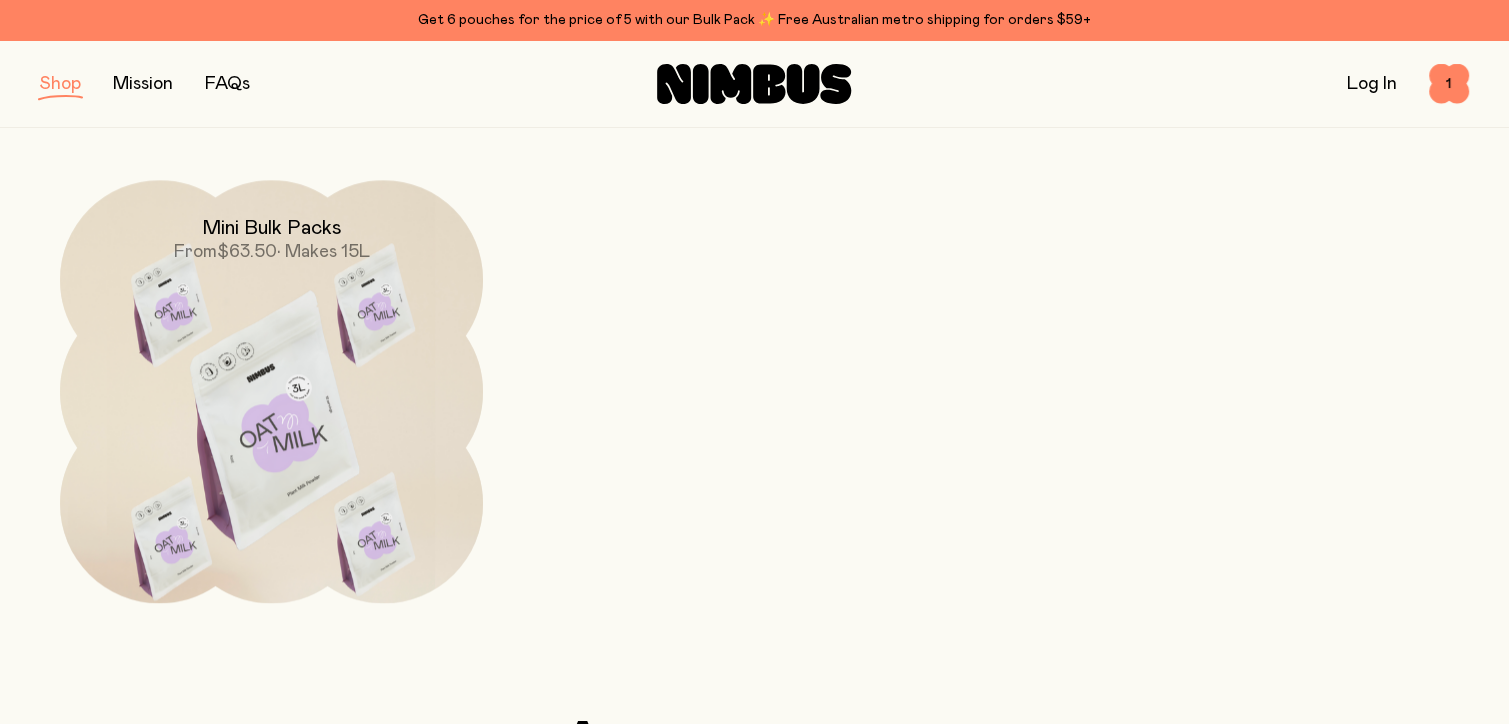 click at bounding box center [271, 428] 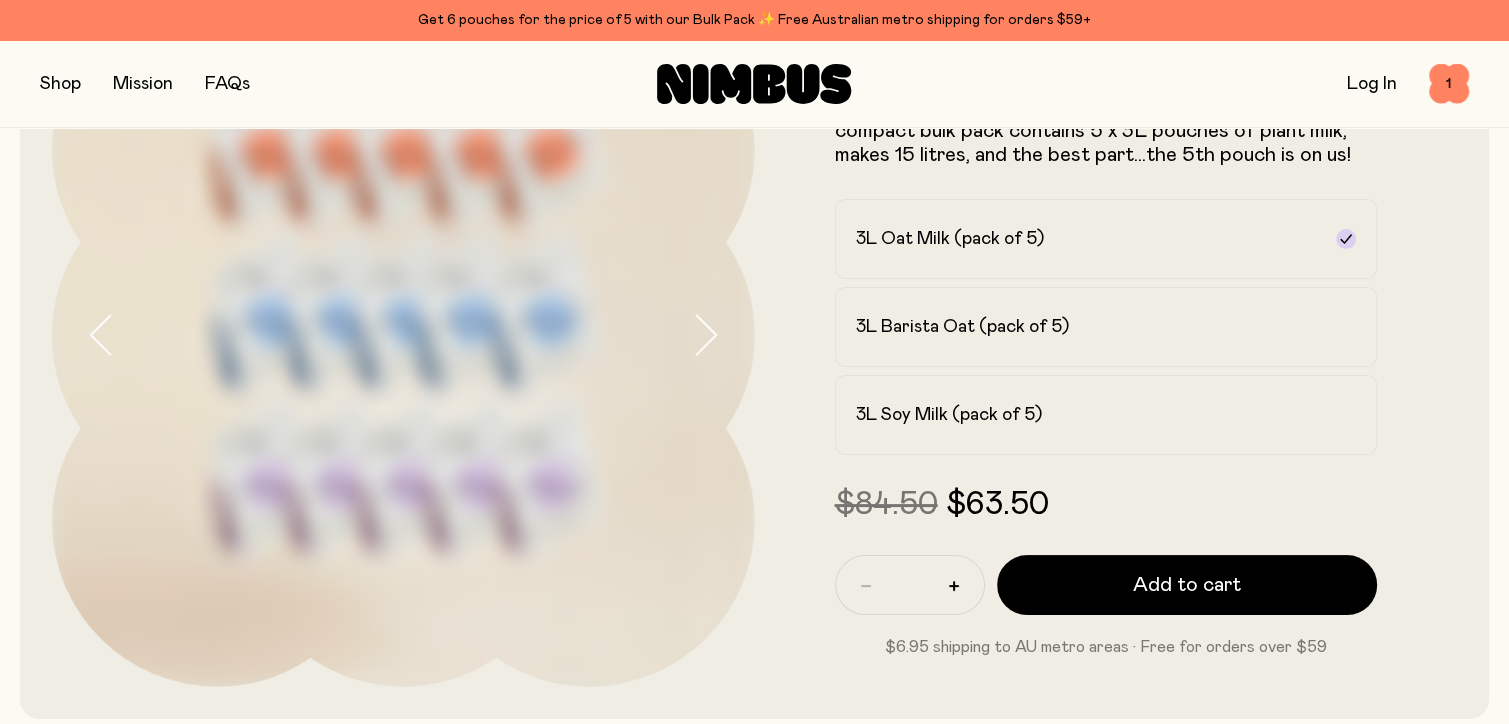 scroll, scrollTop: 0, scrollLeft: 0, axis: both 